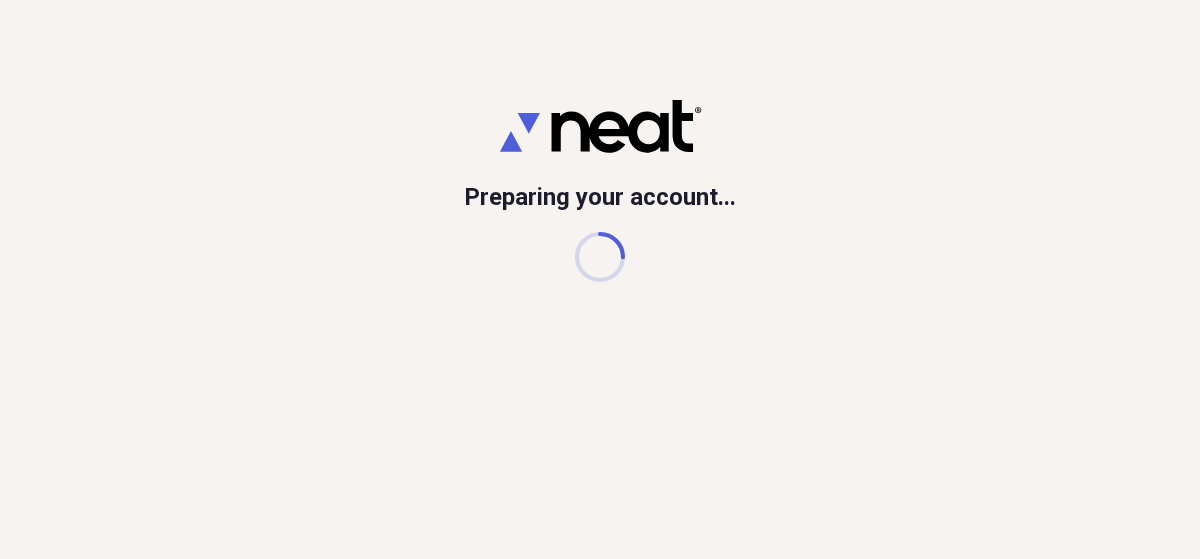 scroll, scrollTop: 0, scrollLeft: 0, axis: both 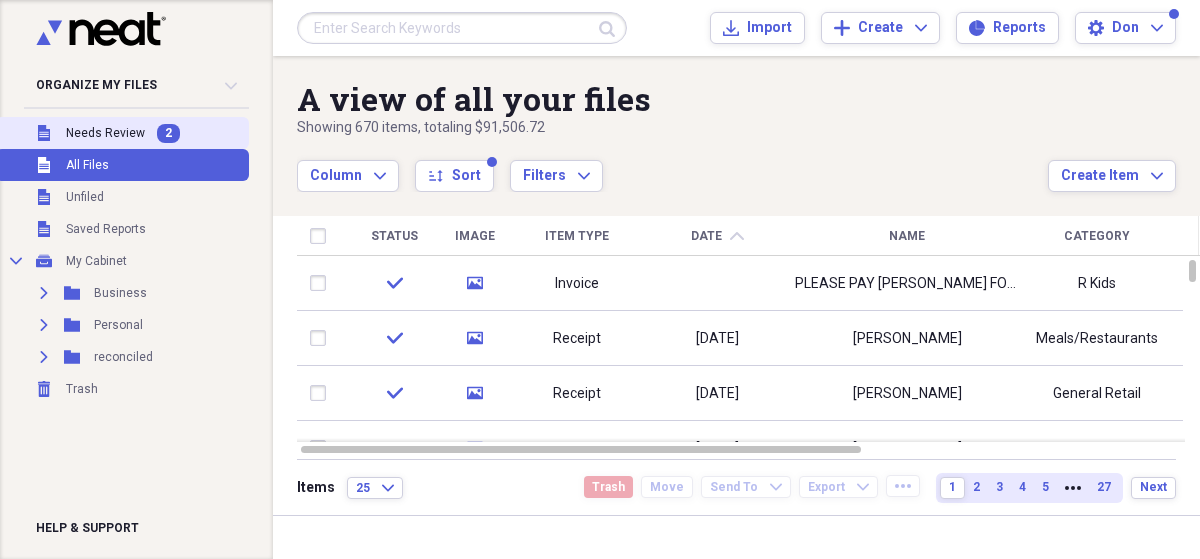 click on "Needs Review" at bounding box center (105, 133) 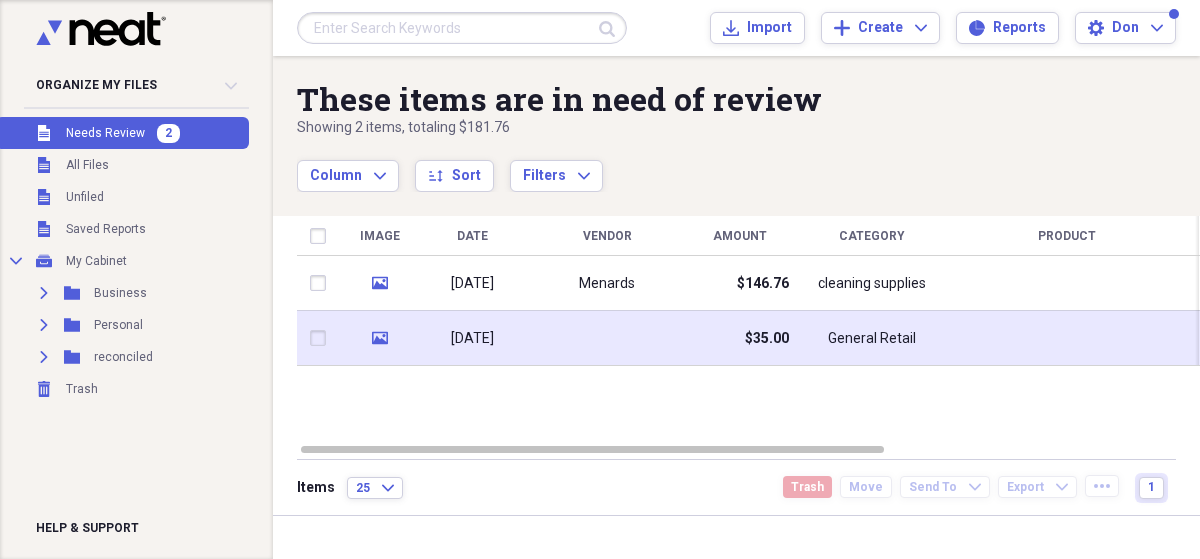 click at bounding box center [607, 338] 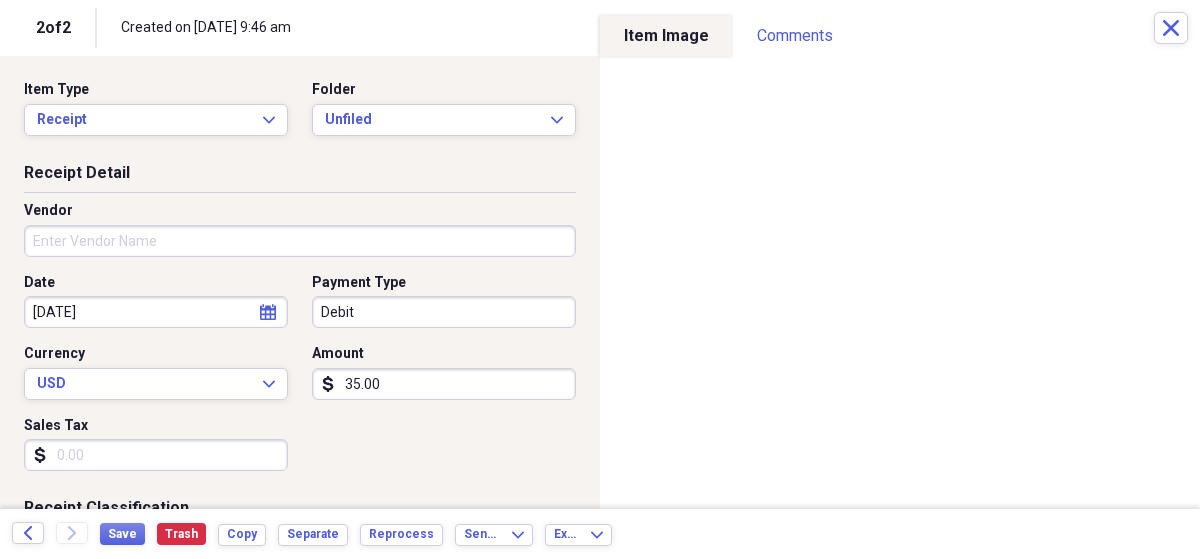 click on "Vendor" at bounding box center [300, 241] 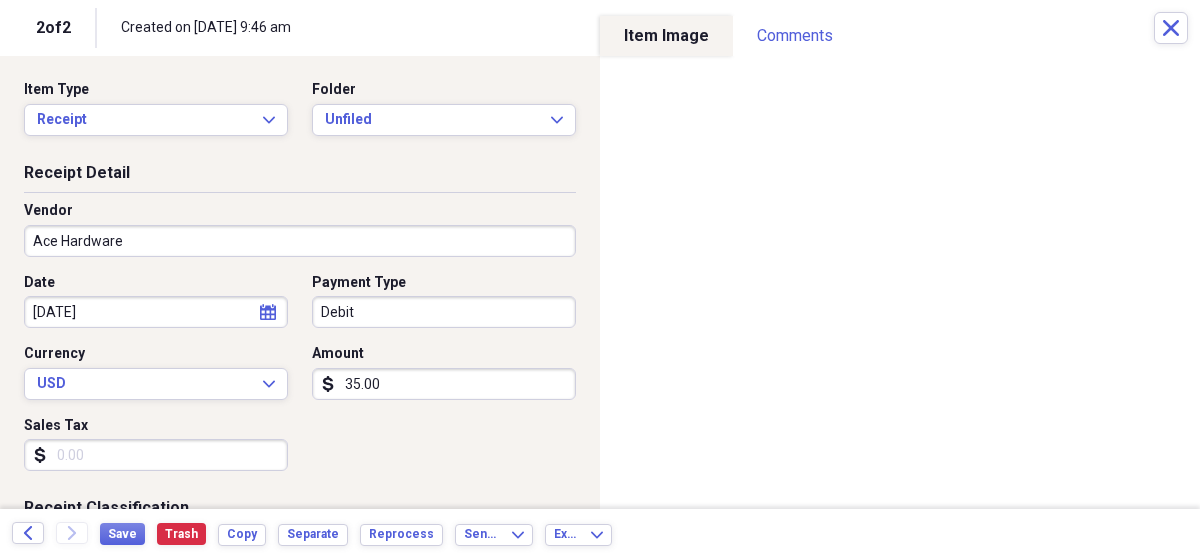 type on "Ace Hardware" 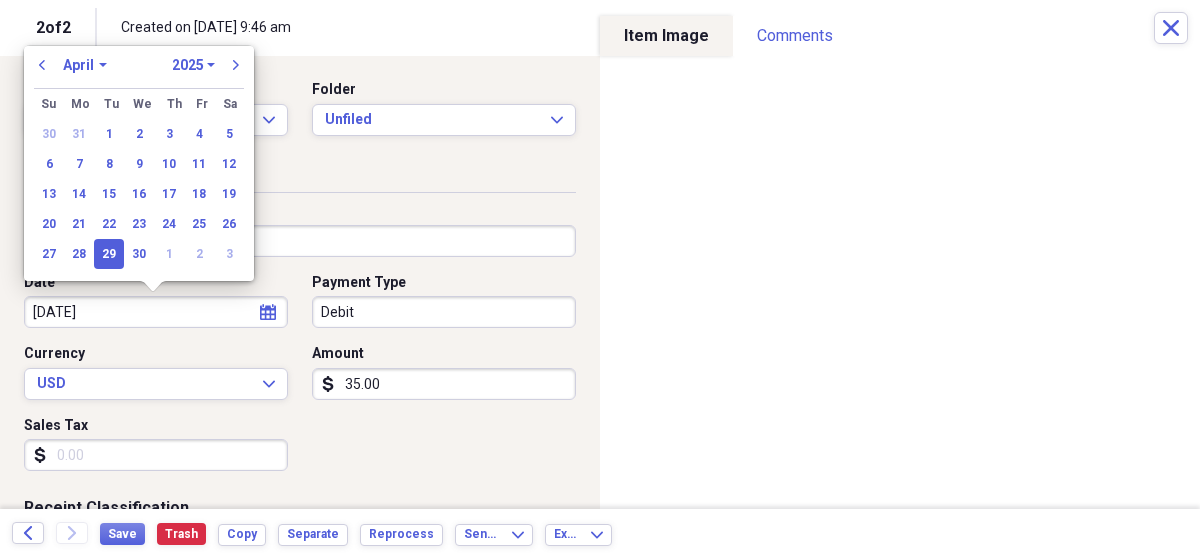 click on "January February March April May June July August September October November December" at bounding box center (85, 65) 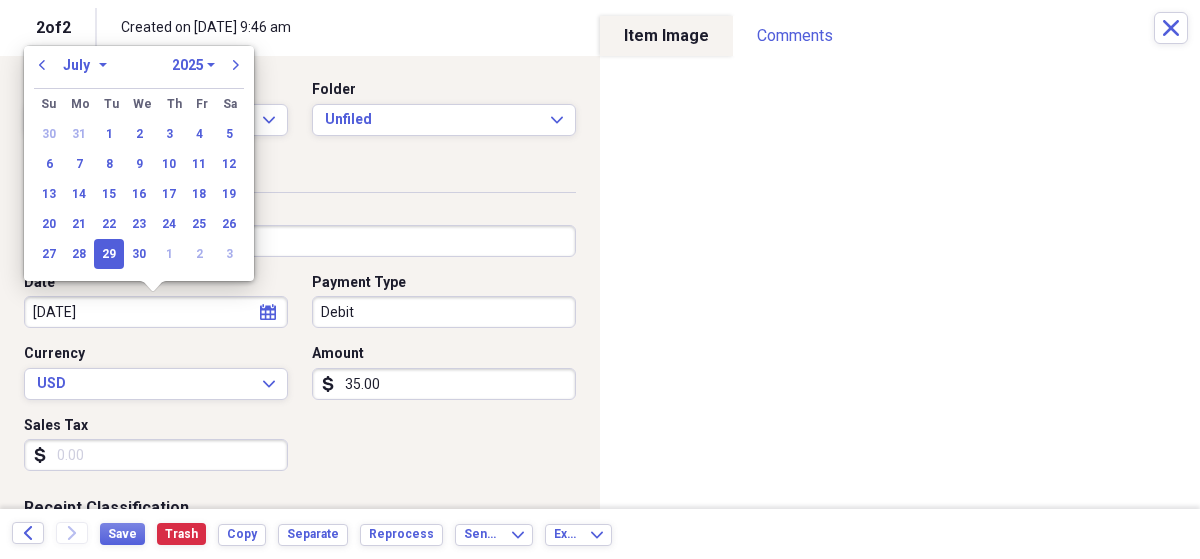 click on "January February March April May June July August September October November December" at bounding box center (85, 65) 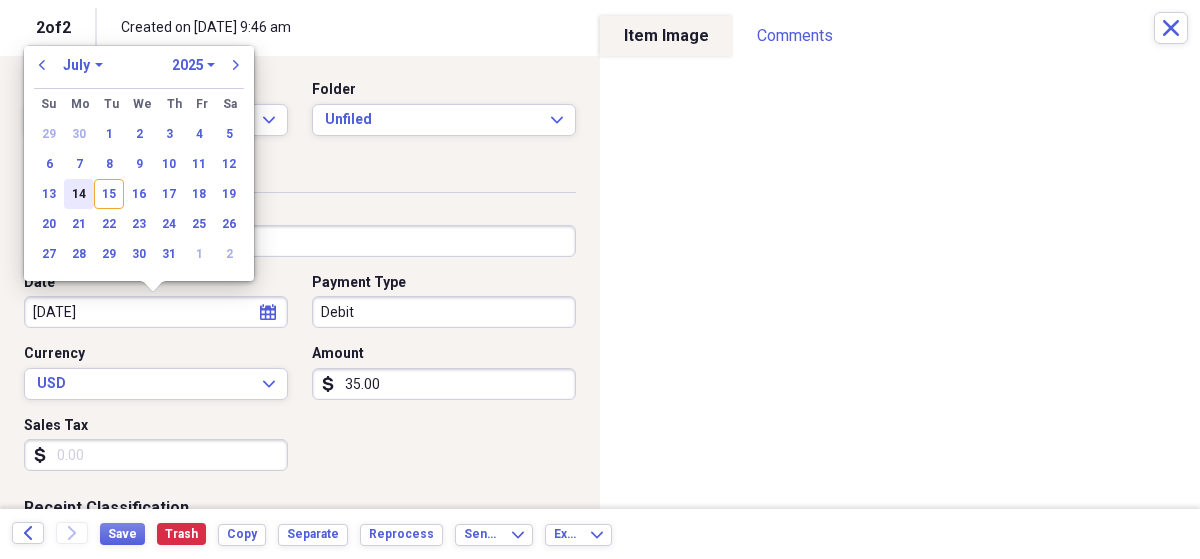 click on "14" at bounding box center [79, 194] 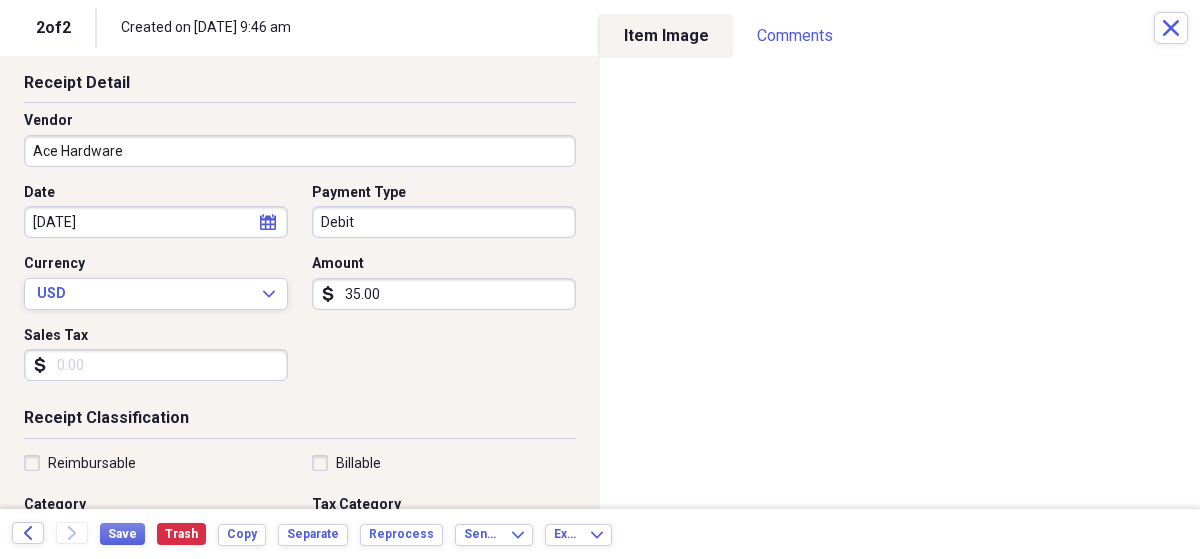 scroll, scrollTop: 200, scrollLeft: 0, axis: vertical 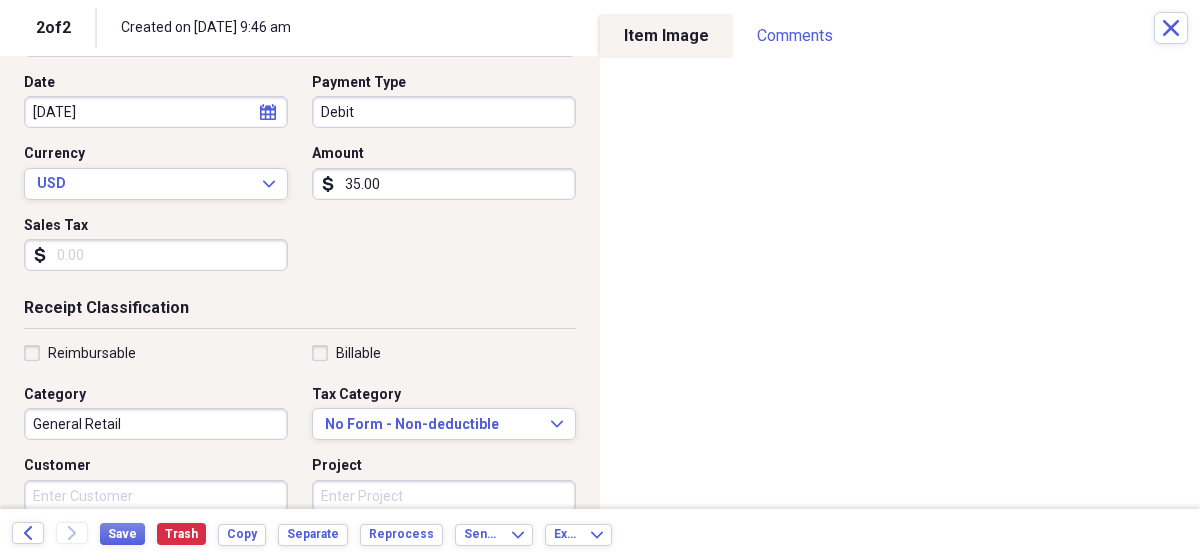click on "Reimbursable" at bounding box center (80, 353) 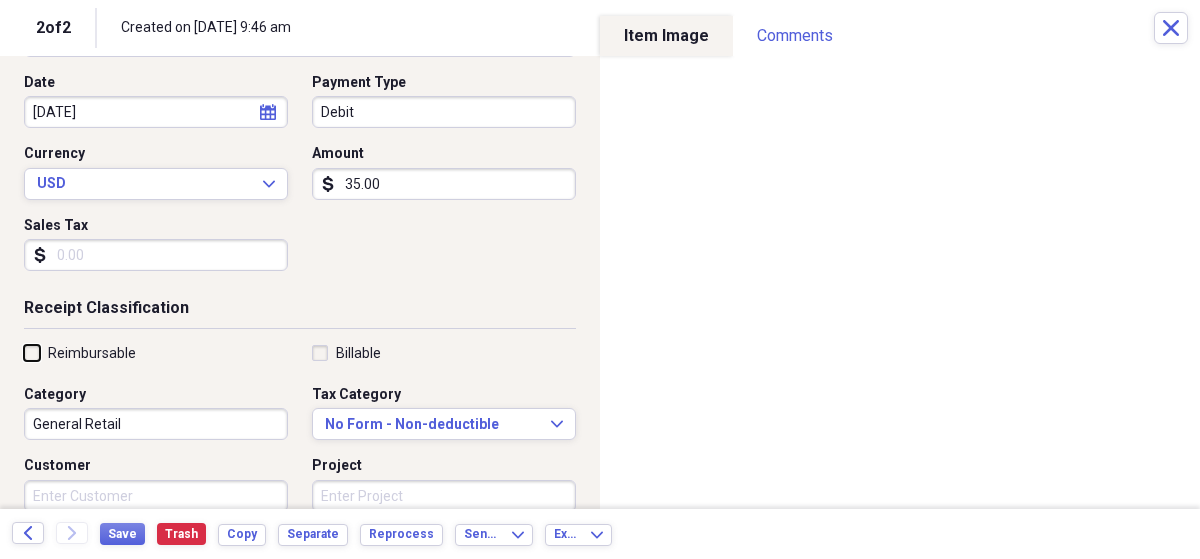click on "Reimbursable" at bounding box center [24, 352] 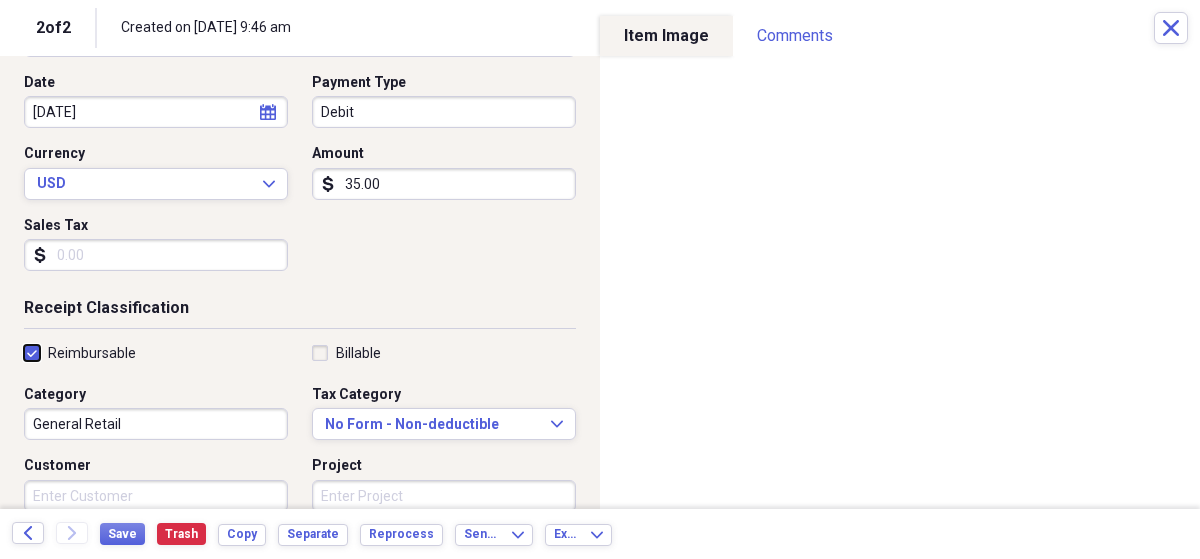 checkbox on "true" 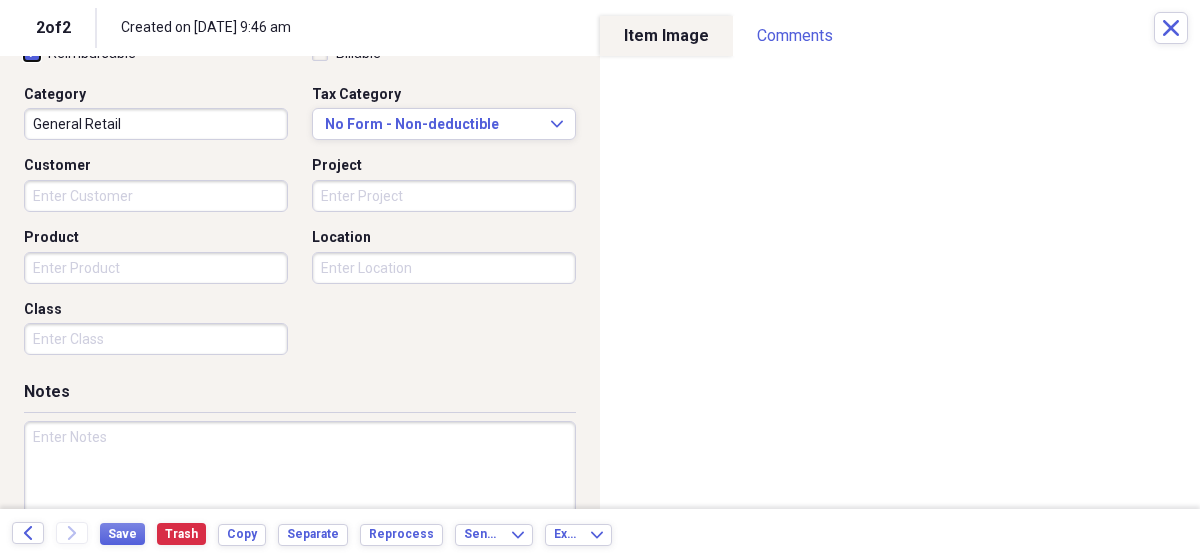 scroll, scrollTop: 400, scrollLeft: 0, axis: vertical 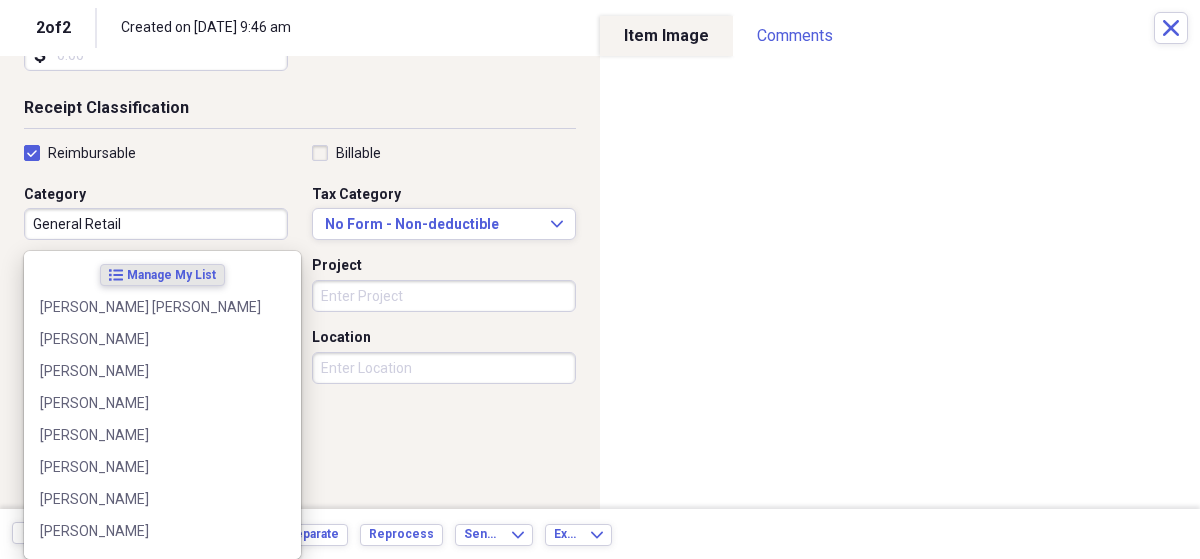 click on "Organize My Files 2 Collapse Unfiled Needs Review 2 Unfiled All Files Unfiled Unfiled Unfiled Saved Reports Collapse My Cabinet My Cabinet Add Folder Expand Folder Business Add Folder Expand Folder Personal Add Folder Expand Folder reconciled Add Folder Trash Trash Help & Support Submit Import Import Add Create Expand Reports Reports Settings Don Expand These items are in need of review Showing 2 items , totaling $181.76 Column Expand sort Sort Filters  Expand Create Item Expand Image Date Vendor Amount Category Product Source Folder Billable Reimbursable media 10/13/2025 Menards $146.76 cleaning supplies Mobile Unfiled media 04/29/2025 $35.00 General Retail Mobile Unfiled Items 25 Expand Trash Move Send To Expand Export Expand more 1 2  of  2 Created on 07/15/2025 at 9:46 am Close Item Type Receipt Expand Folder Unfiled Expand Receipt Detail Vendor Ace Hardware Date 07/14/2025 calendar Calendar Payment Type Debit Currency USD Expand Amount dollar-sign 35.00 Sales Tax dollar-sign Receipt Classification Expand" at bounding box center [600, 279] 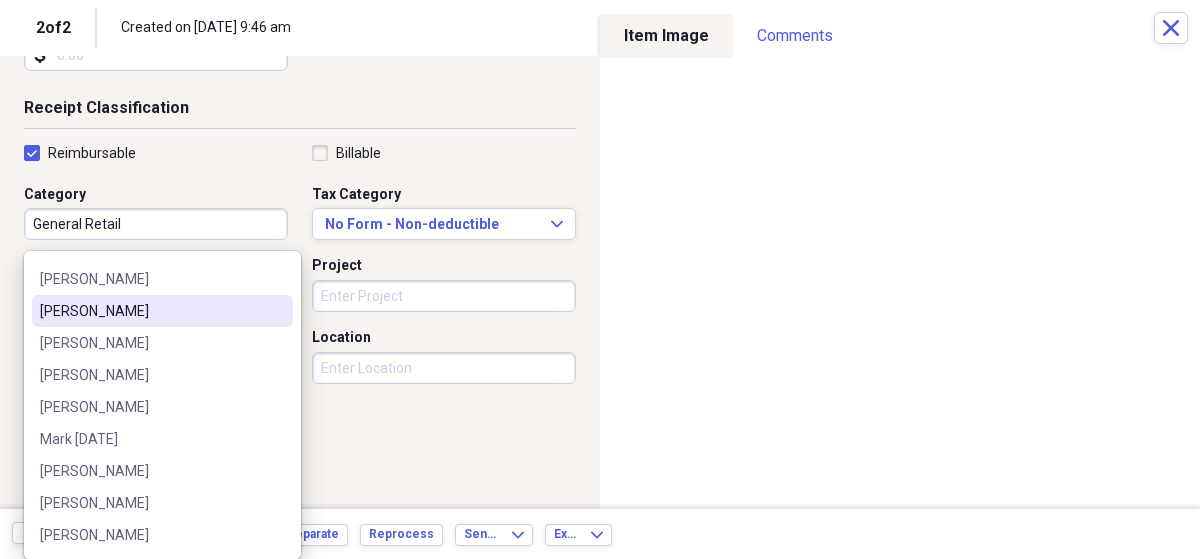 scroll, scrollTop: 0, scrollLeft: 0, axis: both 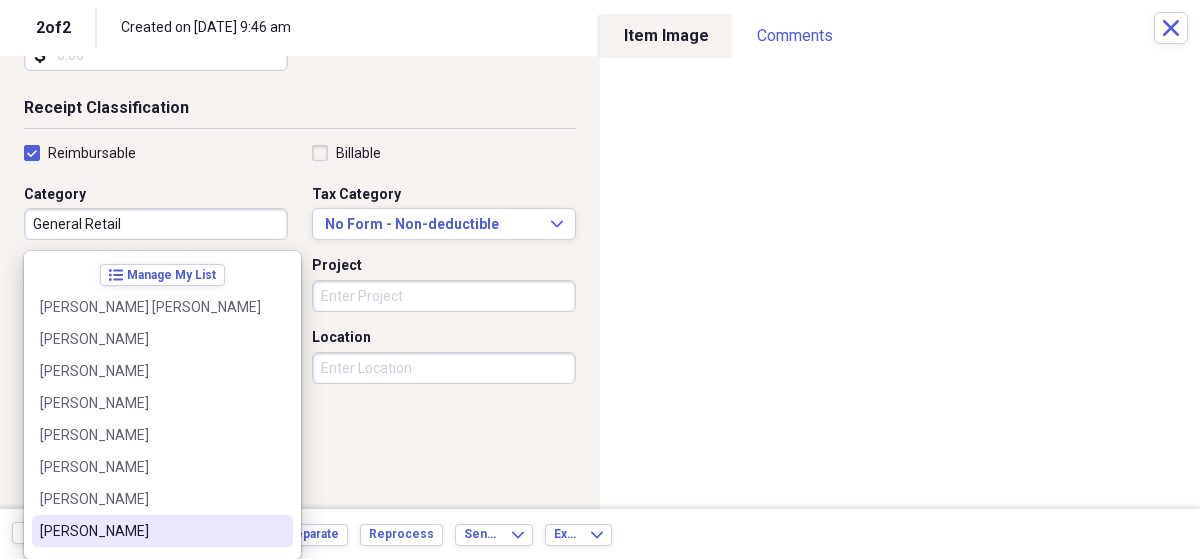 click on "Don Helberg" at bounding box center (150, 531) 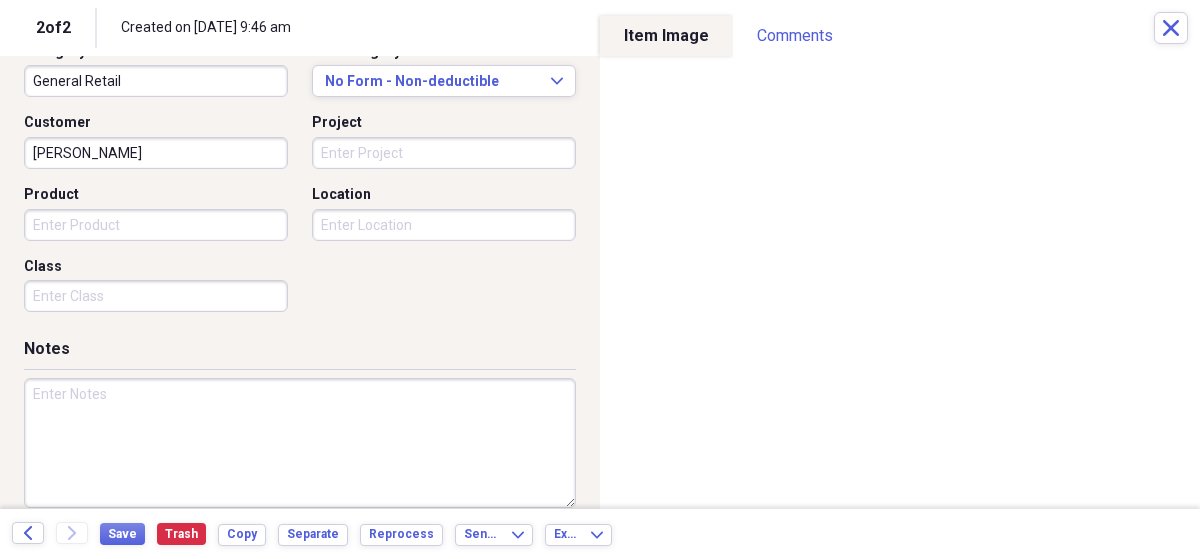 scroll, scrollTop: 567, scrollLeft: 0, axis: vertical 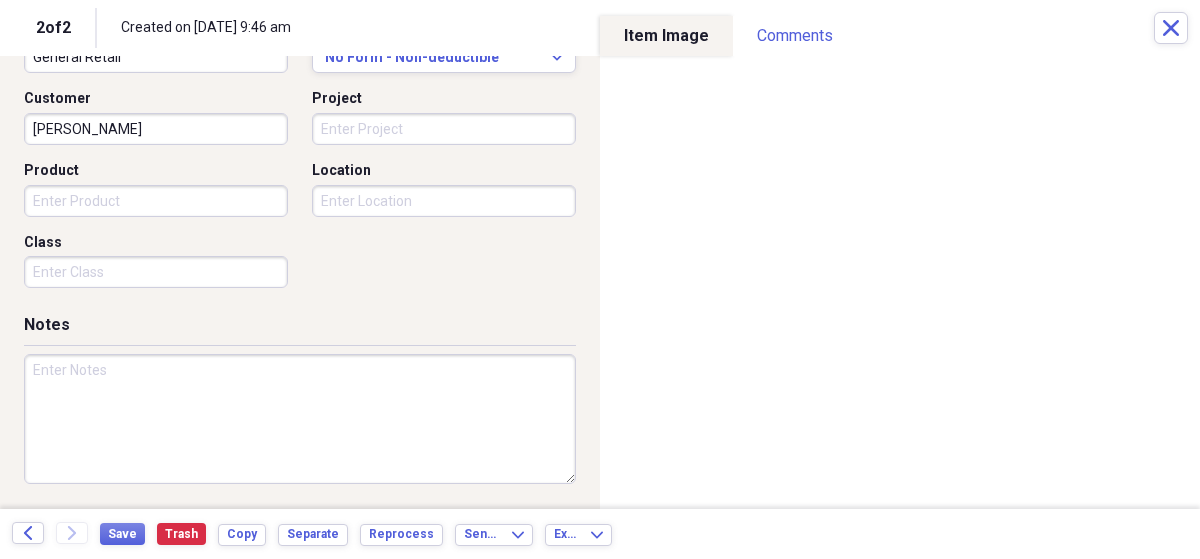 click at bounding box center [300, 419] 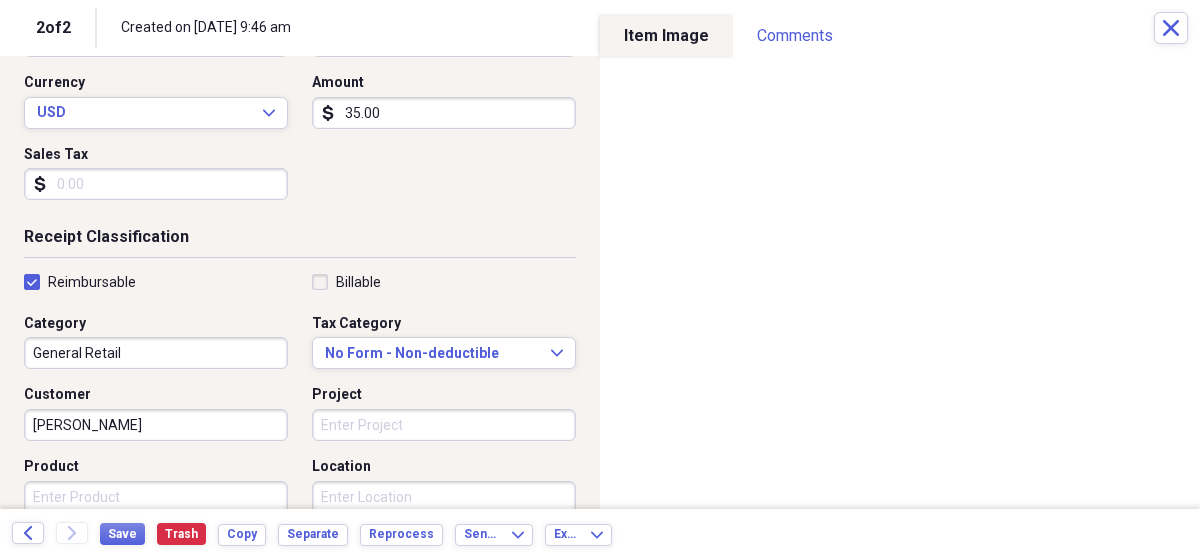 scroll, scrollTop: 167, scrollLeft: 0, axis: vertical 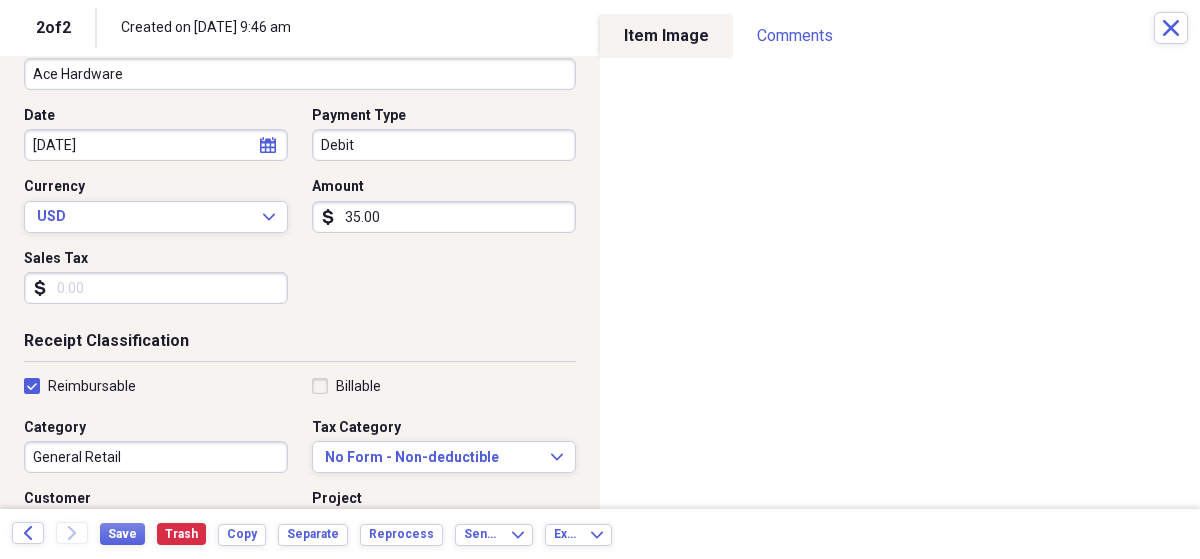 type on "# 316 miscellanous
reimburse Steven Thompson $62.54" 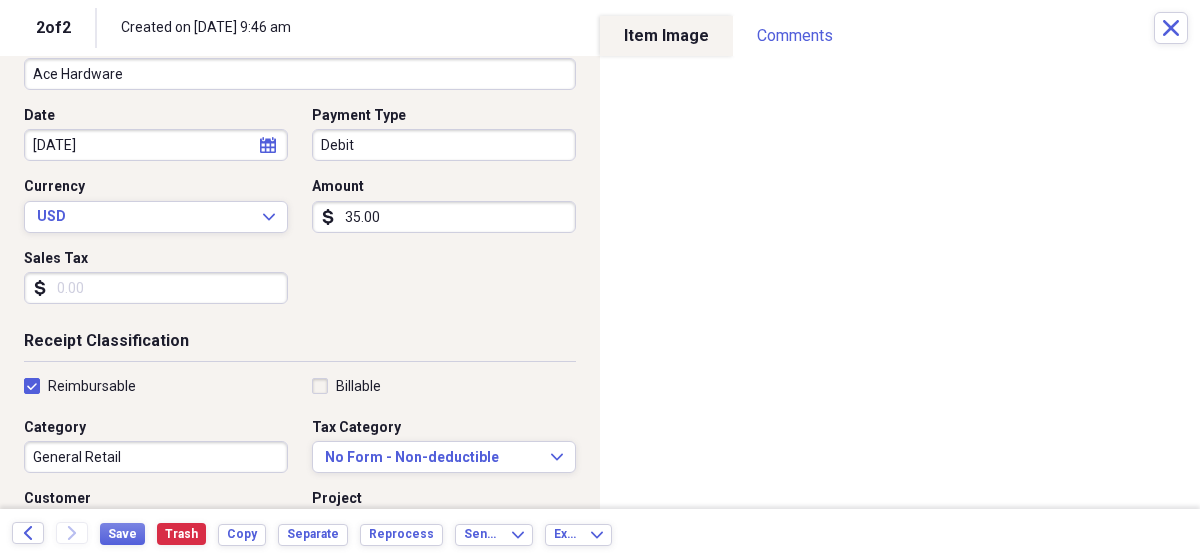 click on "35.00" at bounding box center (444, 217) 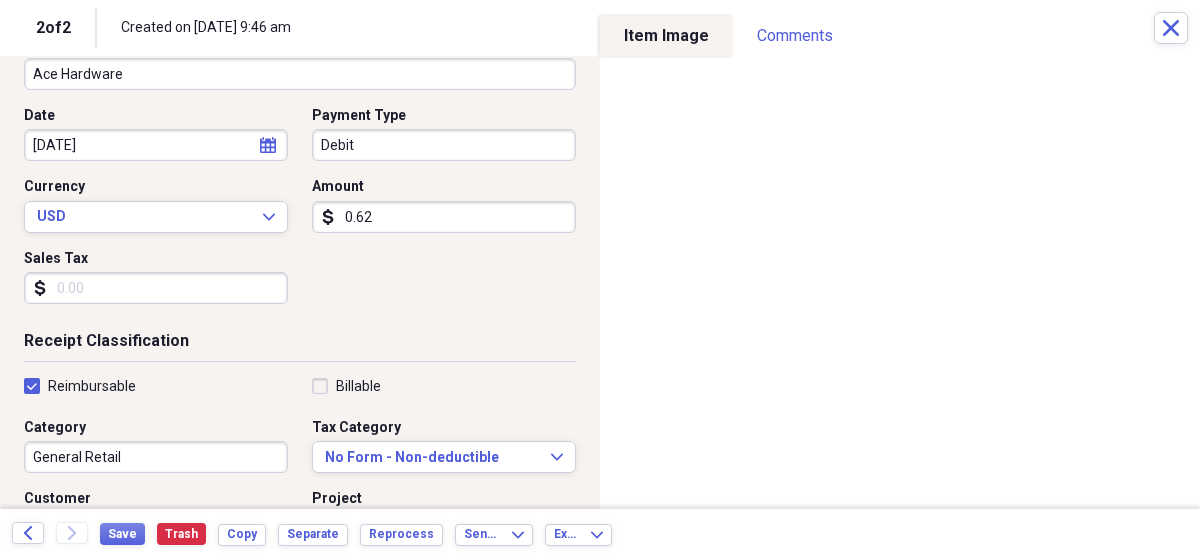 click on "0.62" at bounding box center [444, 217] 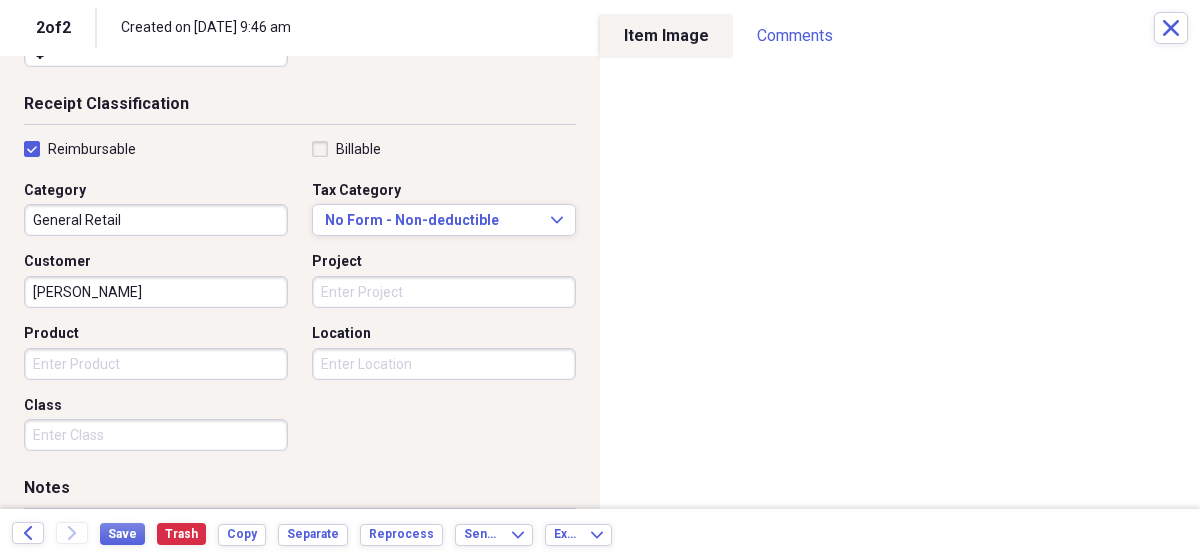 scroll, scrollTop: 567, scrollLeft: 0, axis: vertical 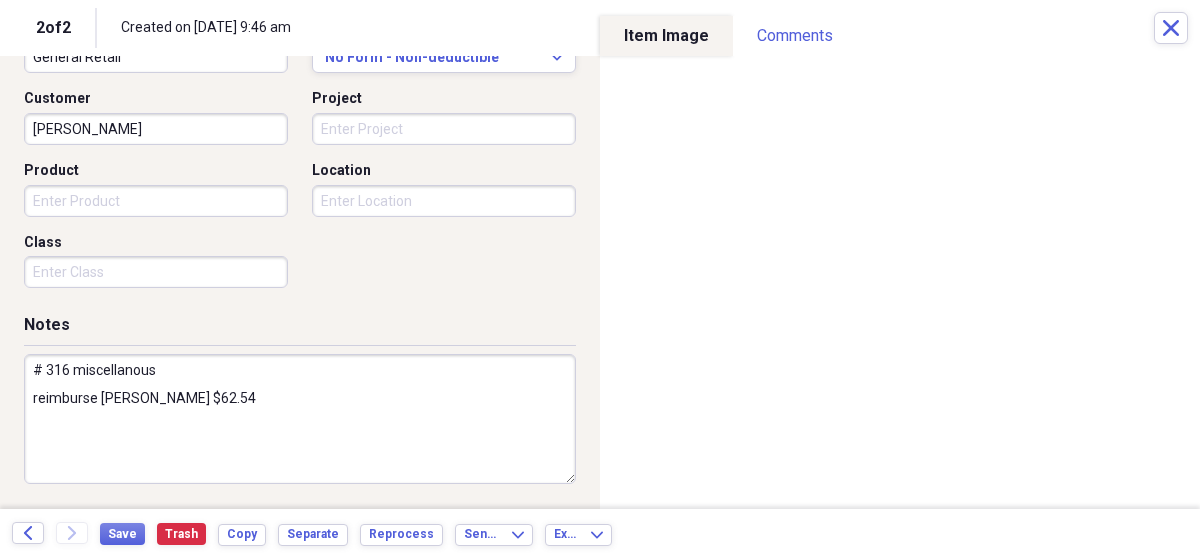 type on "62.54" 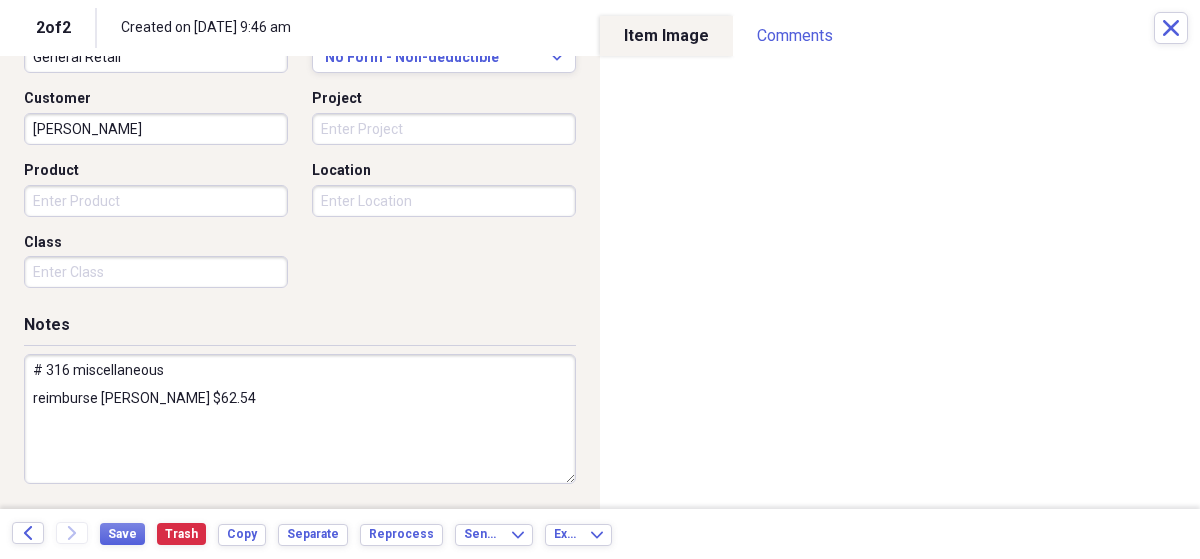 click on "# 316 miscellaneous
reimburse Steven Thompson $62.54" at bounding box center (300, 419) 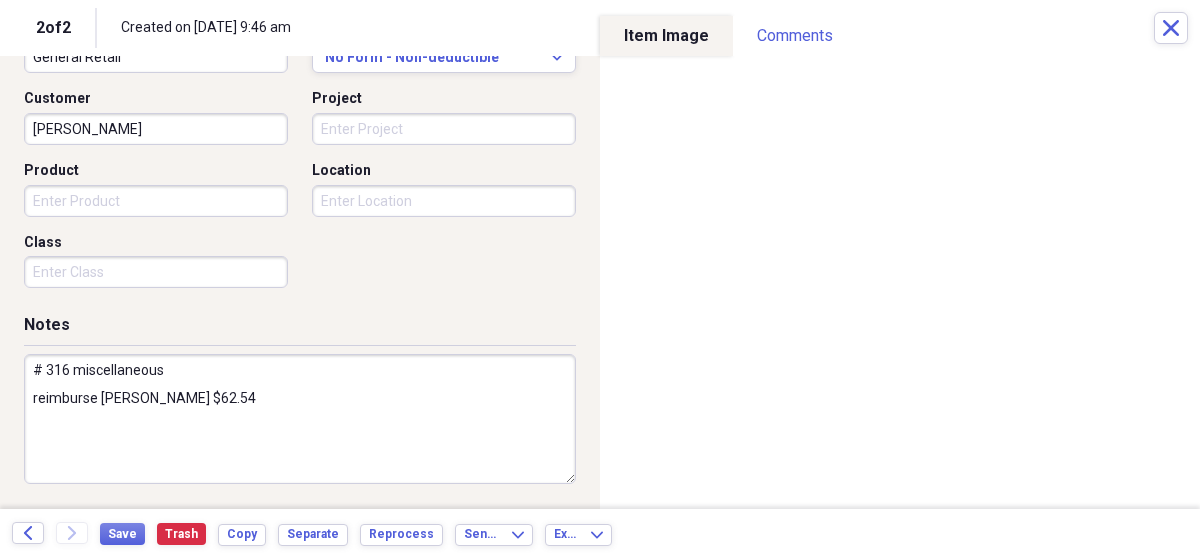 type on "# 316 miscellaneous
reimburse Steven Thompson $62.54" 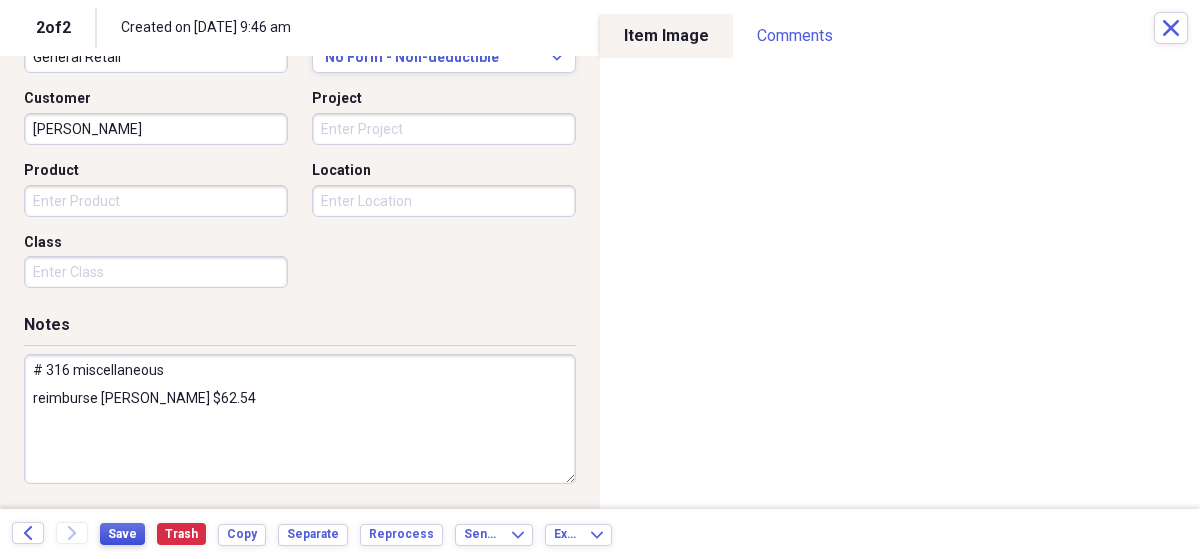 click on "Save" at bounding box center (122, 534) 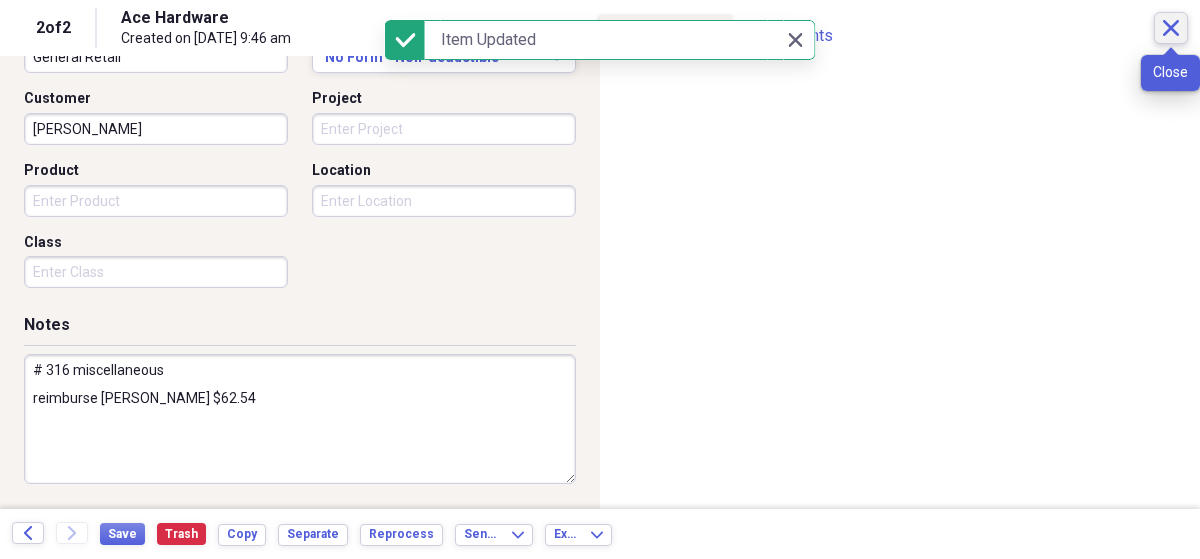 click on "Close" at bounding box center (1171, 28) 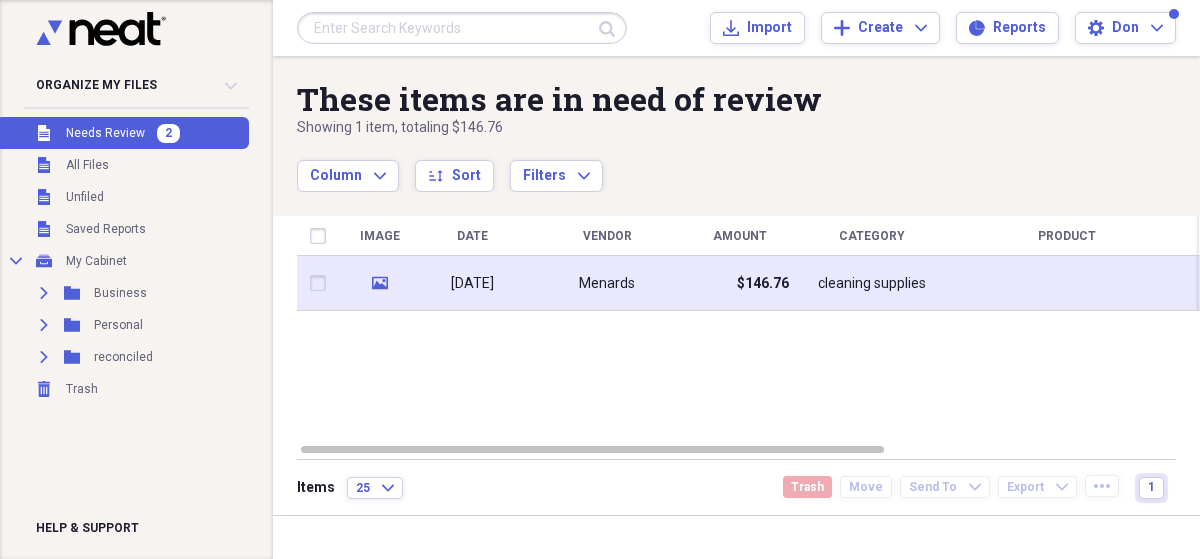 click on "Menards" at bounding box center [607, 284] 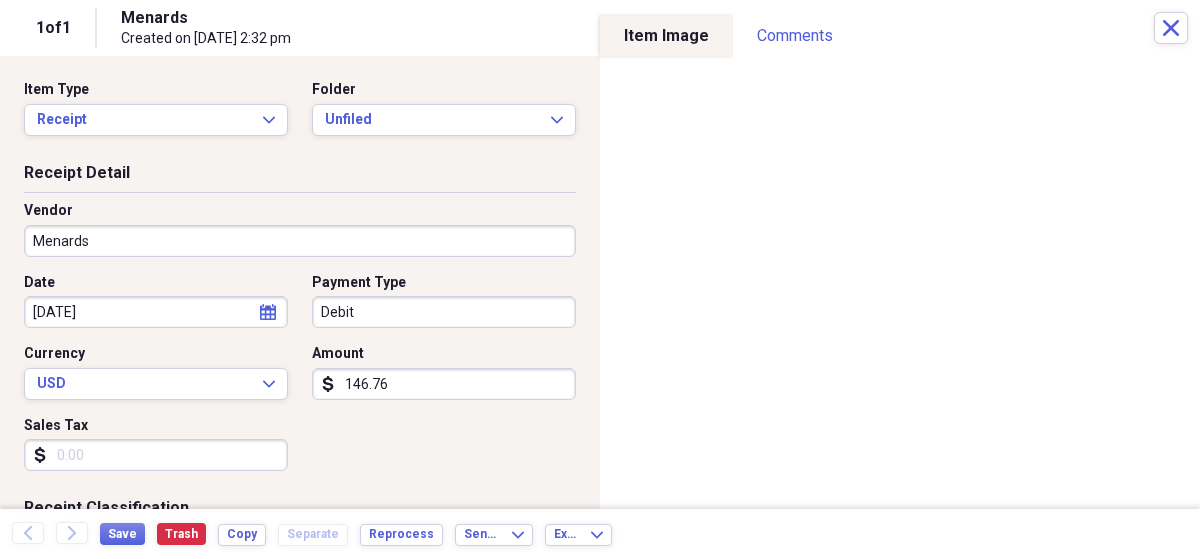 click 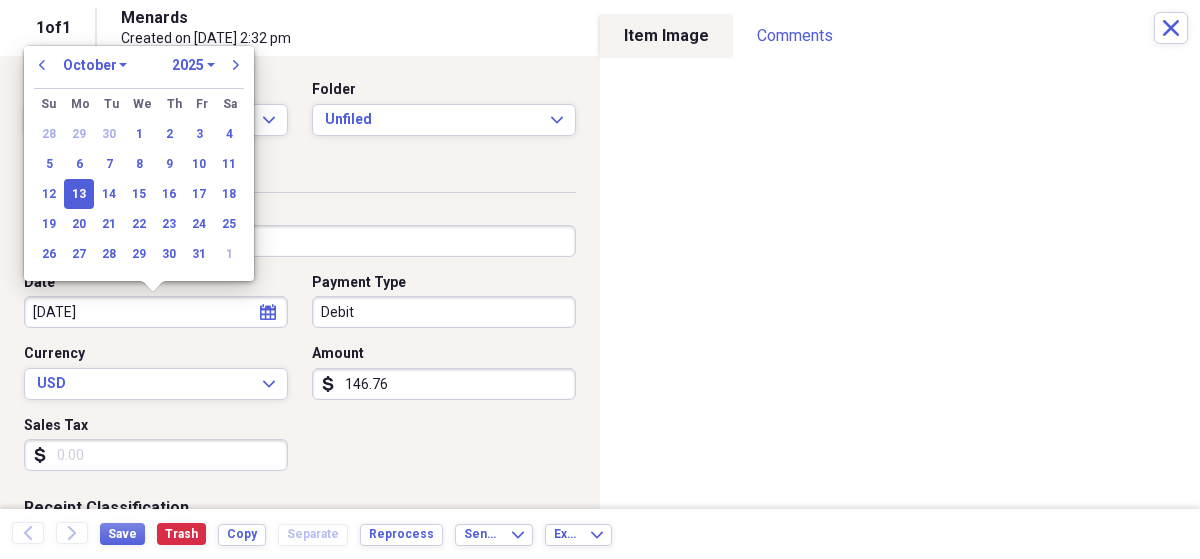 click on "January February March April May June July August September October November December" at bounding box center [95, 65] 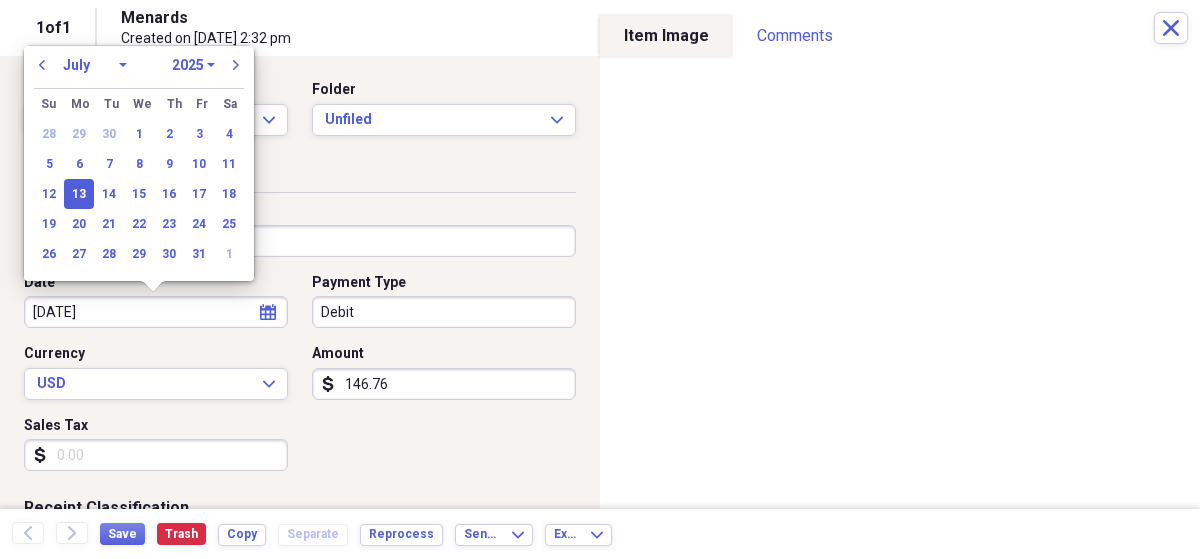 click on "January February March April May June July August September October November December" at bounding box center [95, 65] 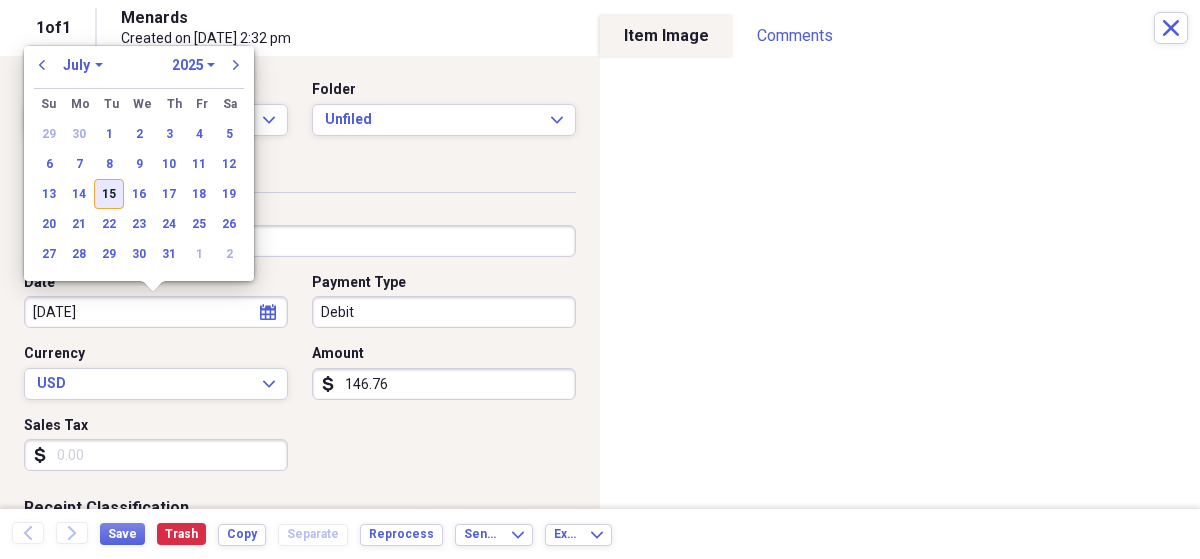 click on "15" at bounding box center [109, 194] 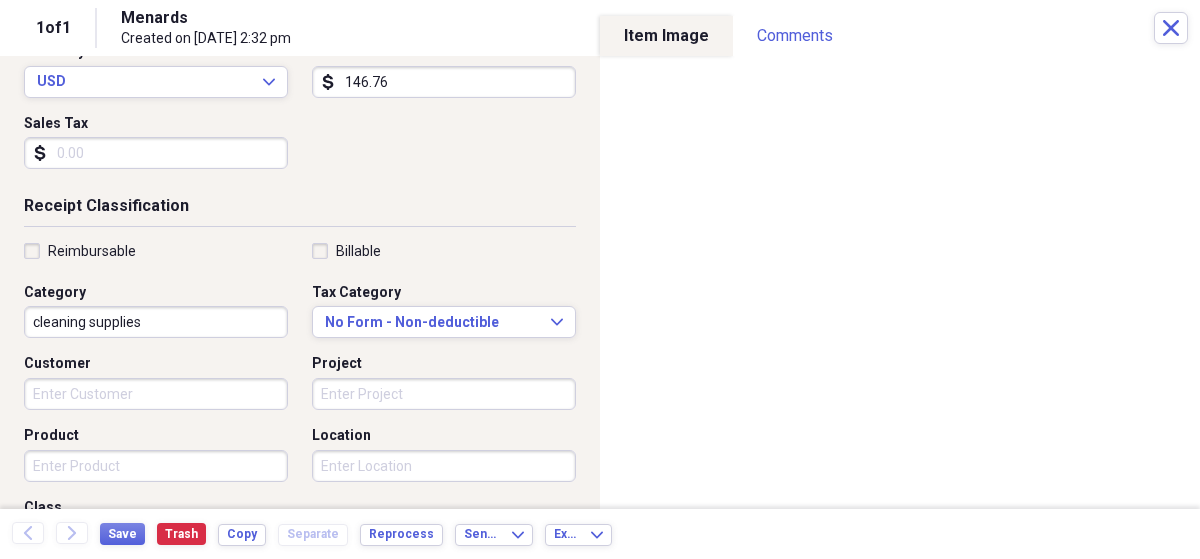 scroll, scrollTop: 400, scrollLeft: 0, axis: vertical 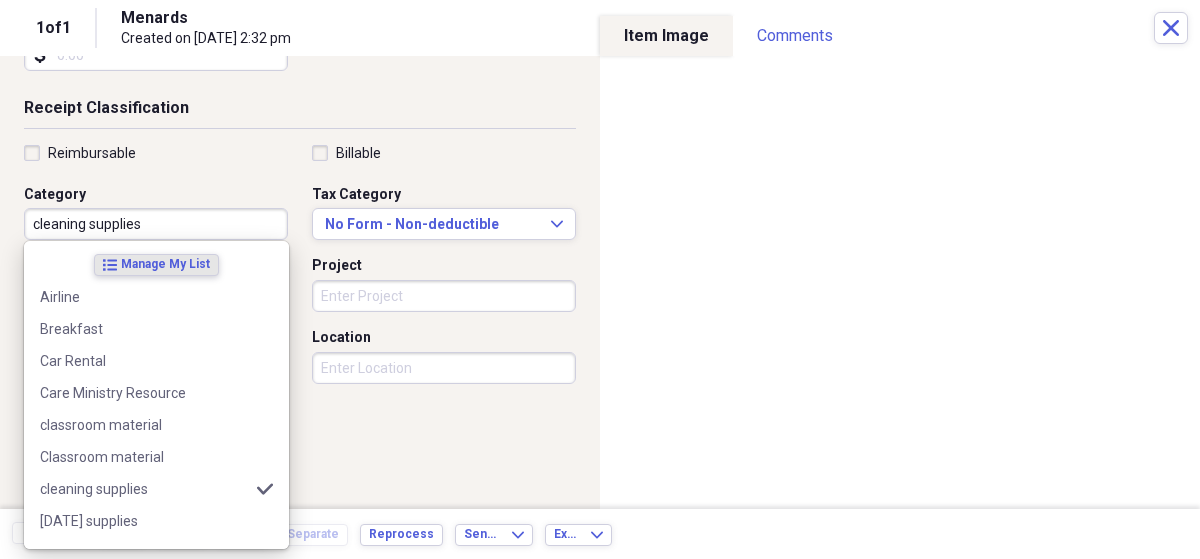 click on "cleaning supplies" at bounding box center (156, 224) 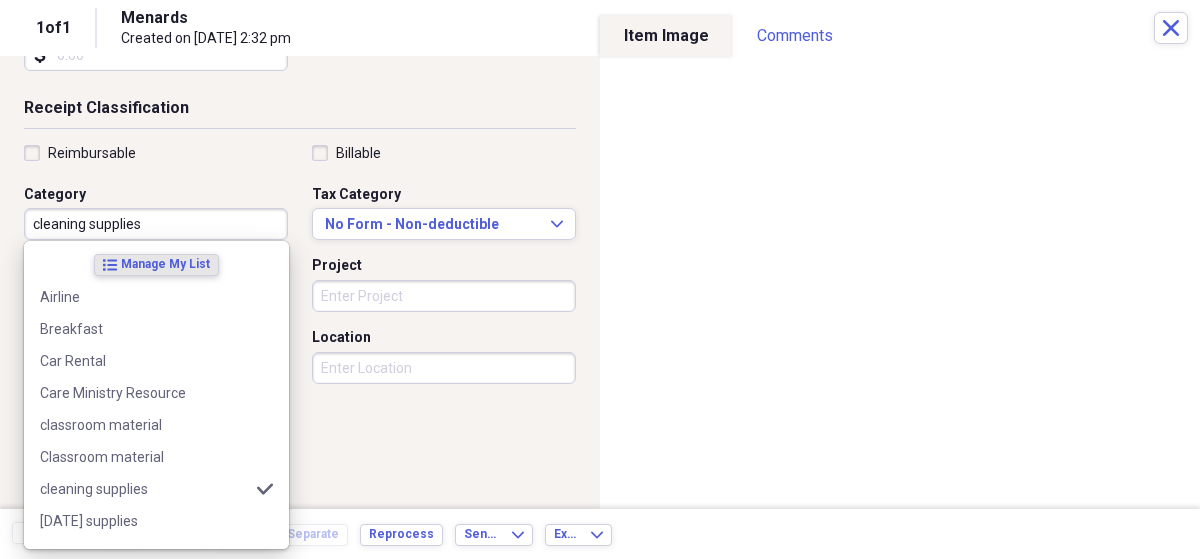 click on "cleaning supplies" at bounding box center [156, 224] 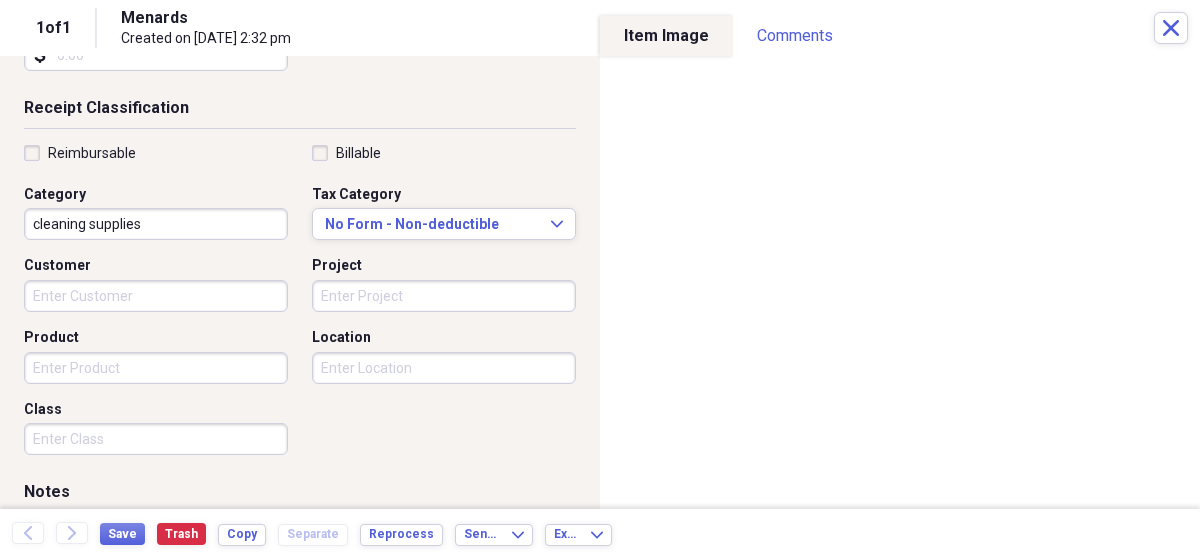 click on "Reimbursable Billable Category cleaning supplies Tax Category No Form - Non-deductible Expand Customer Project Product Location Class" at bounding box center (300, 304) 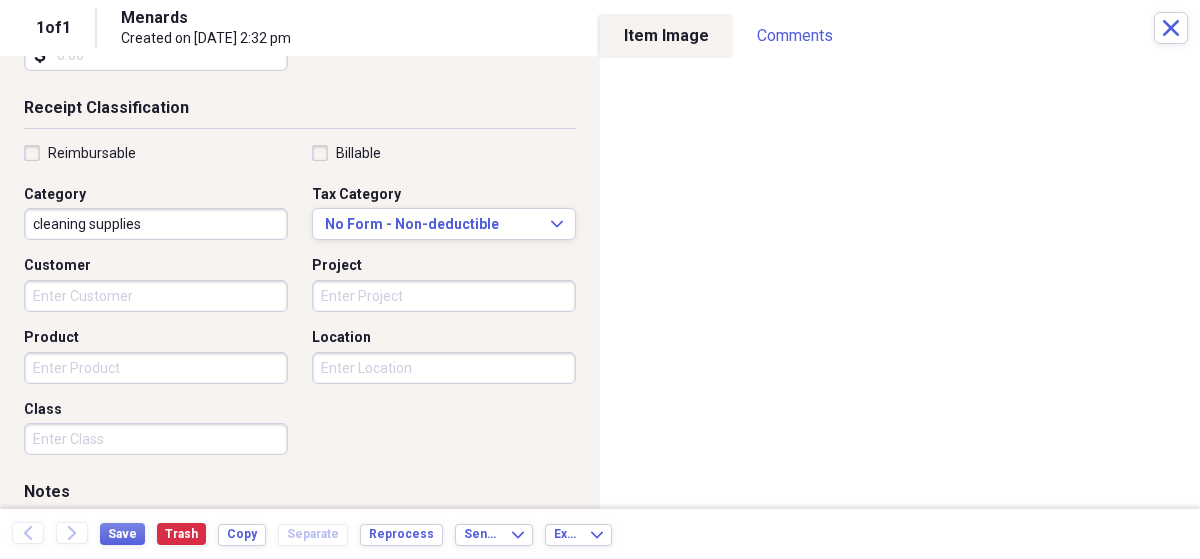 click on "Organize My Files 2 Collapse Unfiled Needs Review 2 Unfiled All Files Unfiled Unfiled Unfiled Saved Reports Collapse My Cabinet My Cabinet Add Folder Expand Folder Business Add Folder Expand Folder Personal Add Folder Expand Folder reconciled Add Folder Trash Trash Help & Support Submit Import Import Add Create Expand Reports Reports Settings Don Expand These items are in need of review Showing 1 item , totaling $146.76 Column Expand sort Sort Filters  Expand Create Item Expand Image Date Vendor Amount Category Product Source Folder Billable Reimbursable media 10/13/2025 Menards $146.76 cleaning supplies Mobile Unfiled Items 25 Expand Trash Move Send To Expand Export Expand more 1 1  of  1 Menards Created on 07/15/2025 at 2:32 pm Close Item Type Receipt Expand Folder Unfiled Expand Receipt Detail Vendor Menards Date 07/15/2025 calendar Calendar Payment Type Debit Currency USD Expand Amount dollar-sign 146.76 Sales Tax dollar-sign Receipt Classification Reimbursable Billable Category cleaning supplies Expand" at bounding box center (600, 279) 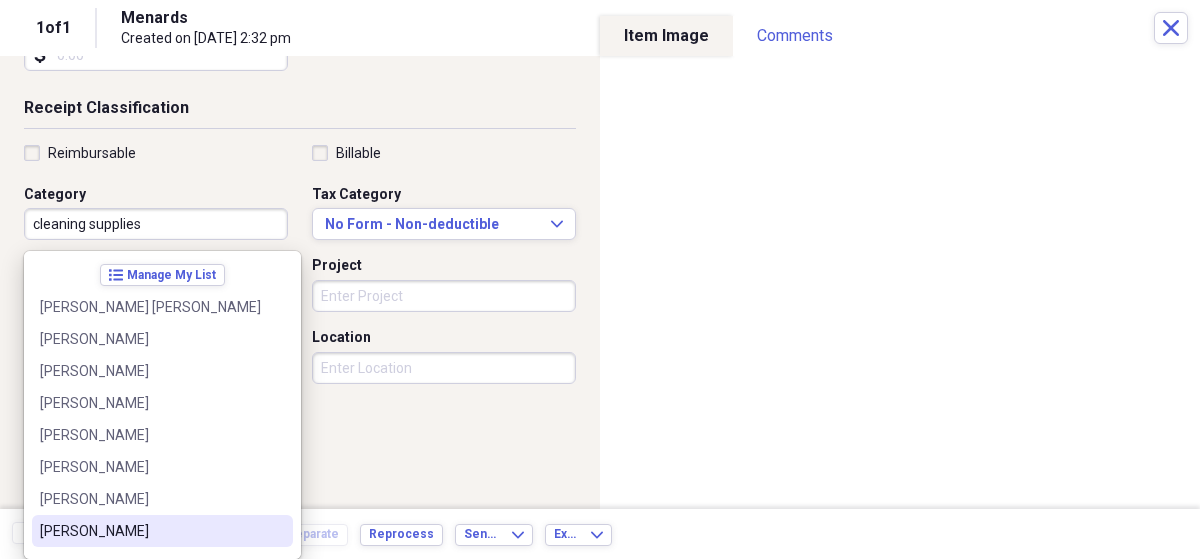 click on "Don Helberg" at bounding box center (162, 531) 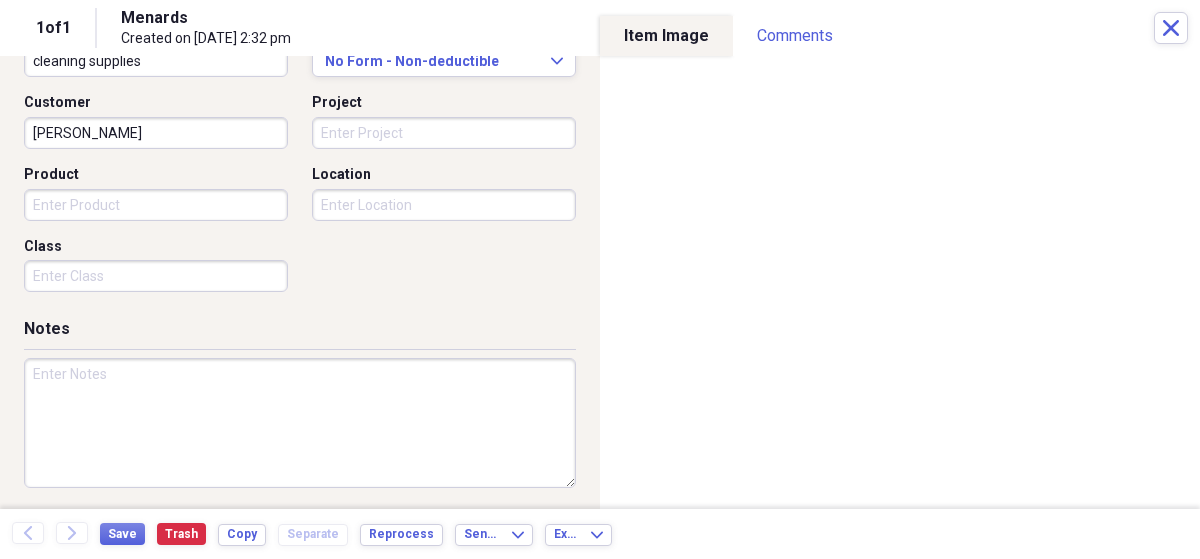 scroll, scrollTop: 567, scrollLeft: 0, axis: vertical 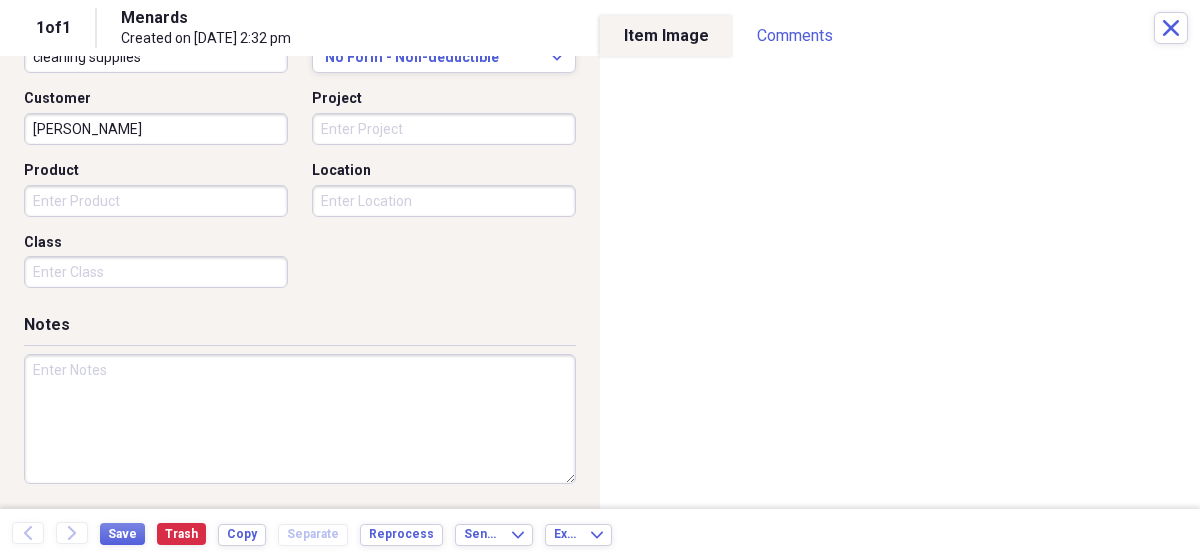 click at bounding box center (300, 419) 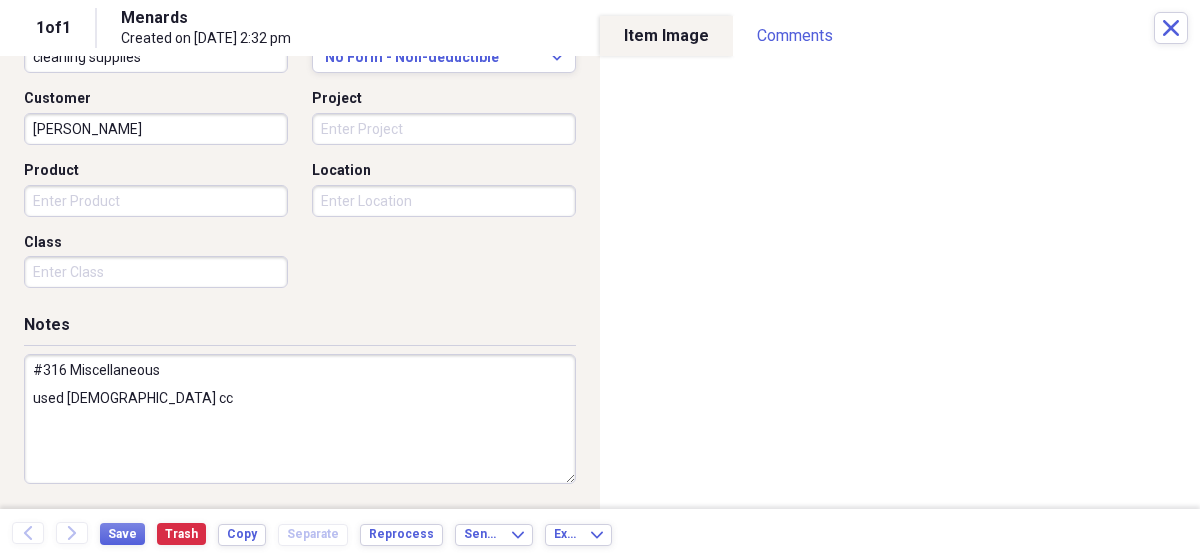 click on "#316 Miscellaneous
used church cc" at bounding box center (300, 419) 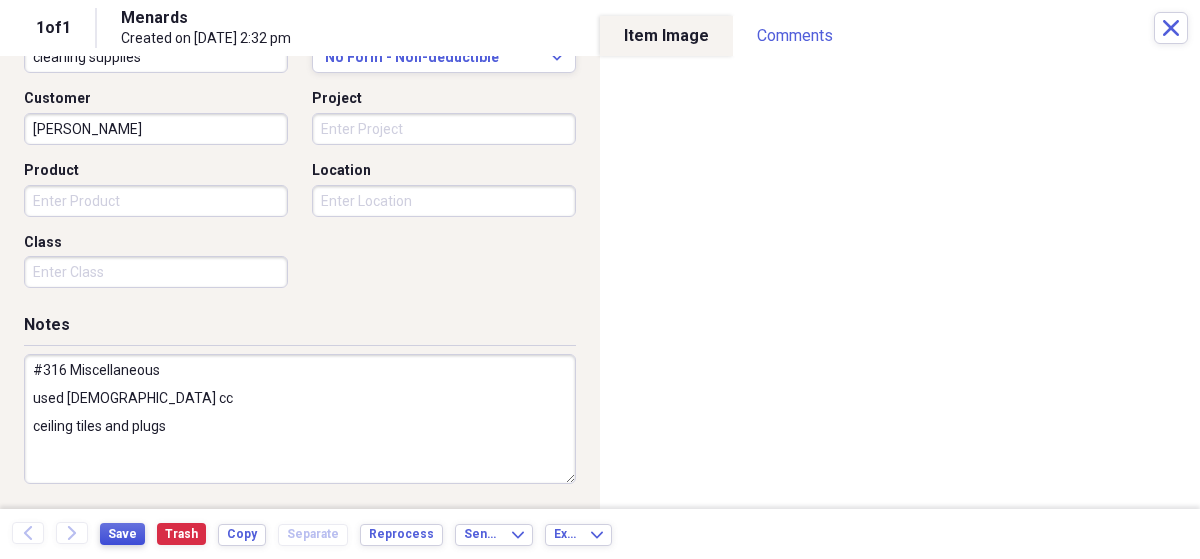 type on "#316 Miscellaneous
used church cc
ceiling tiles and plugs" 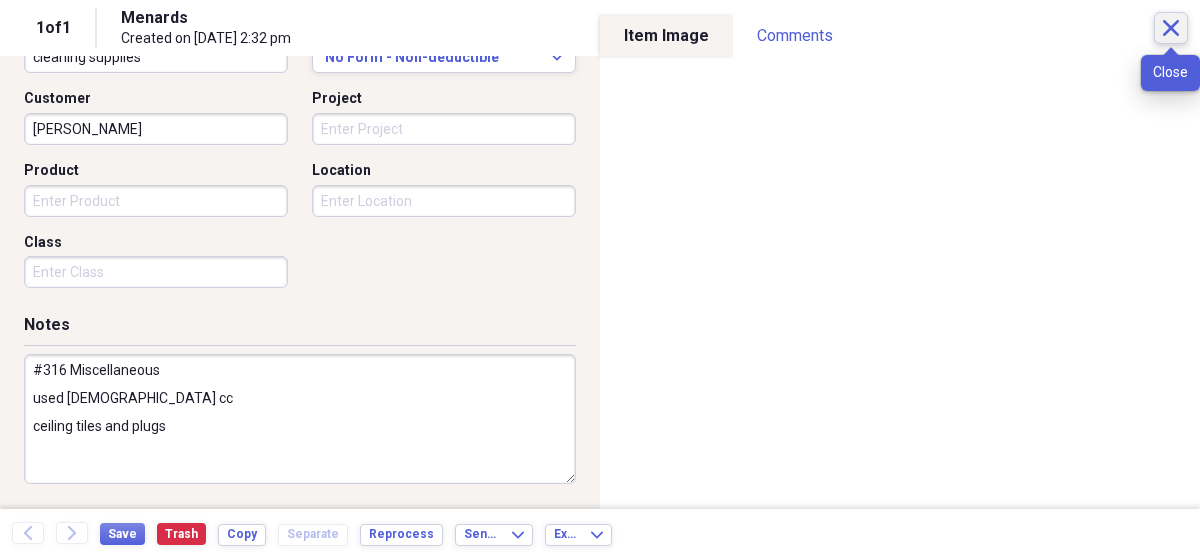 click 